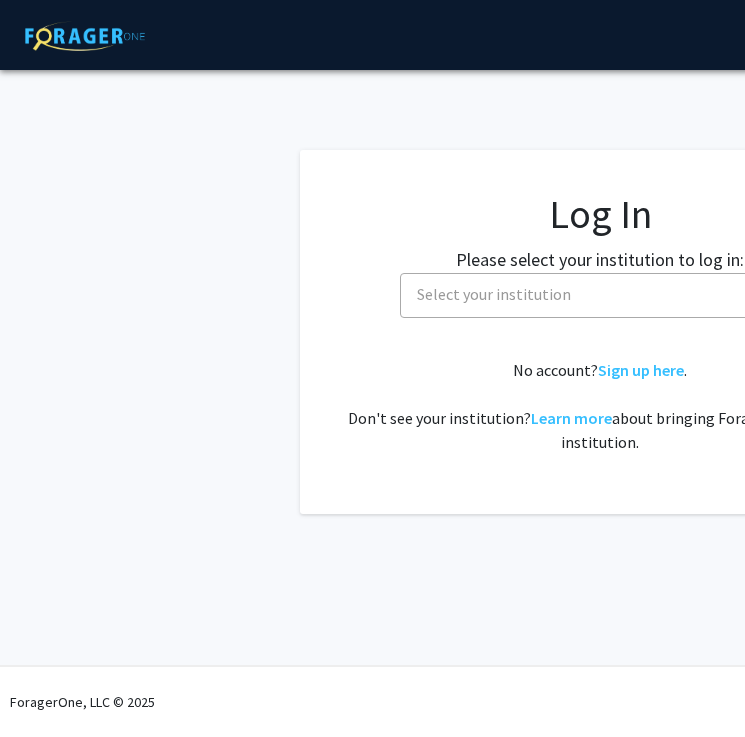 select 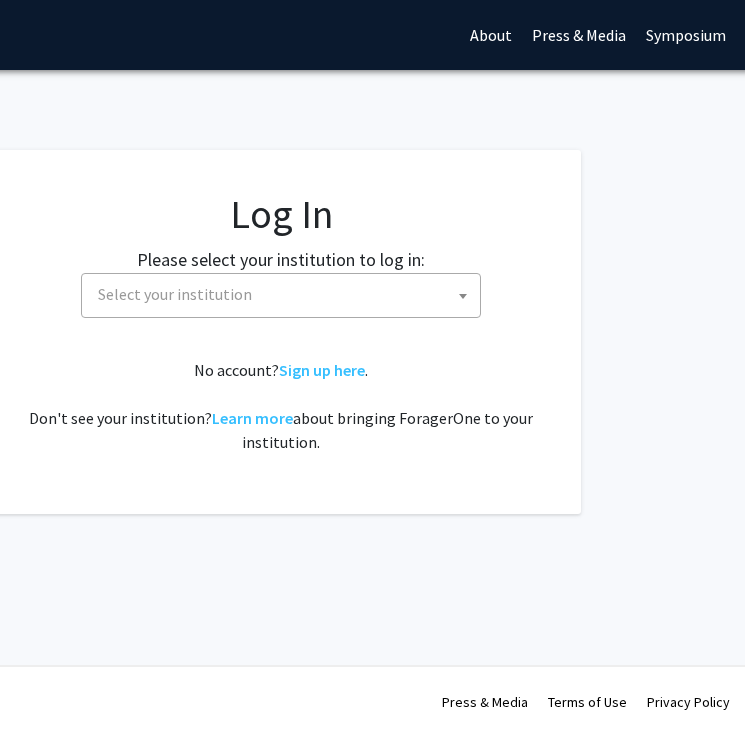 scroll, scrollTop: 0, scrollLeft: 455, axis: horizontal 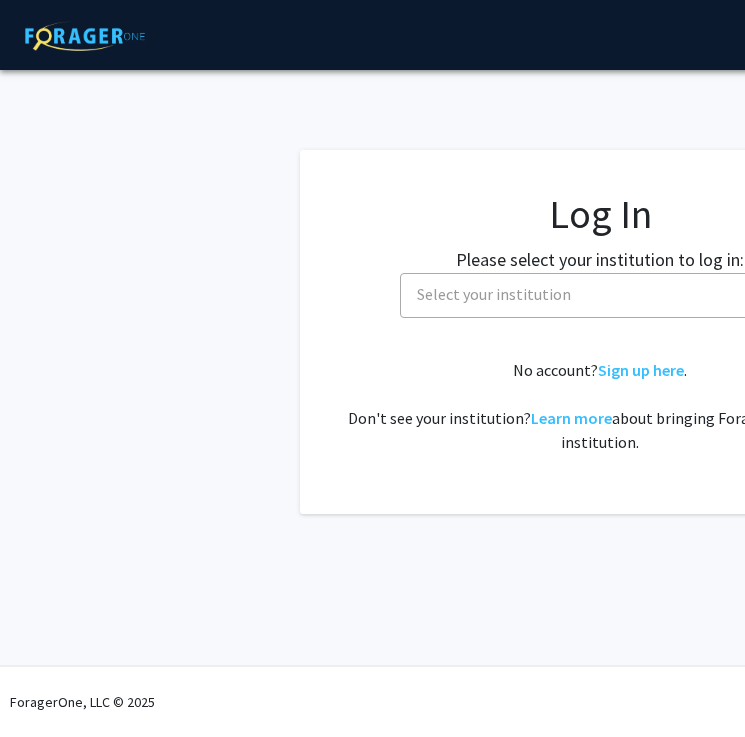 select 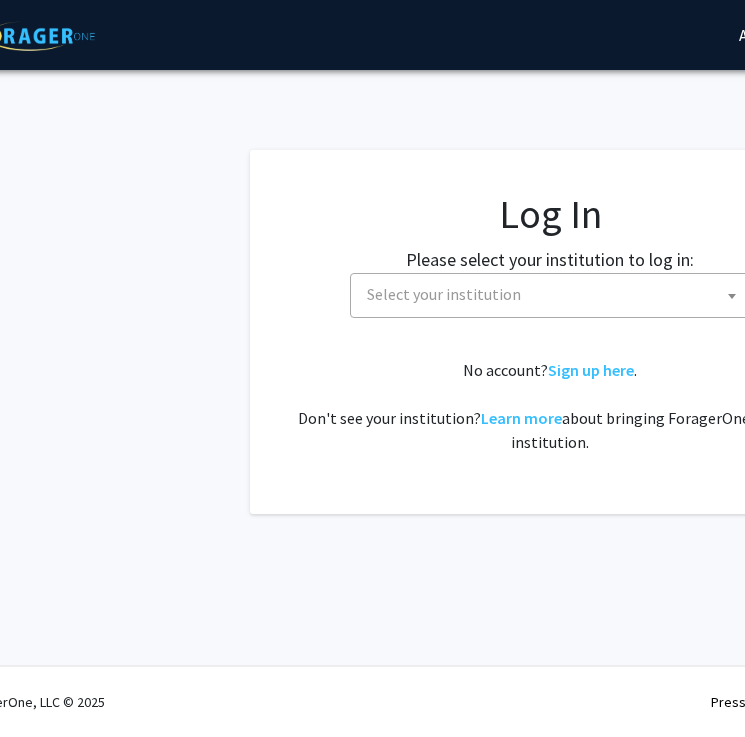 click on "Select your institution" at bounding box center [554, 294] 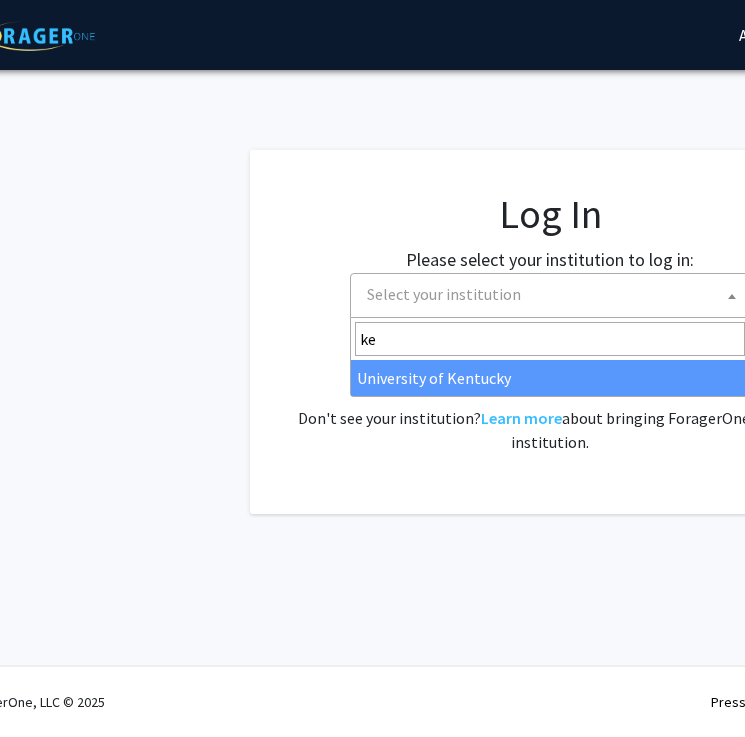 type on "ke" 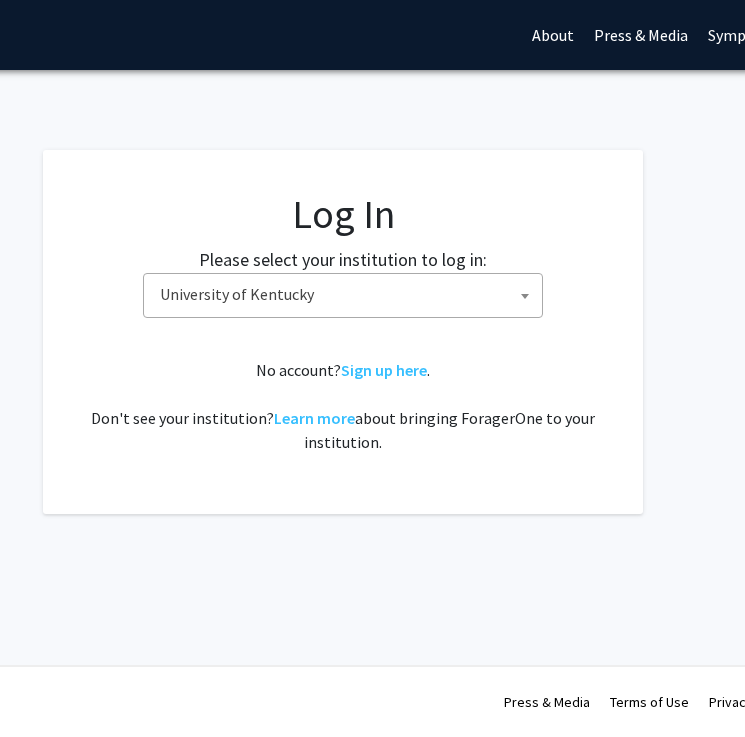 scroll, scrollTop: 0, scrollLeft: 263, axis: horizontal 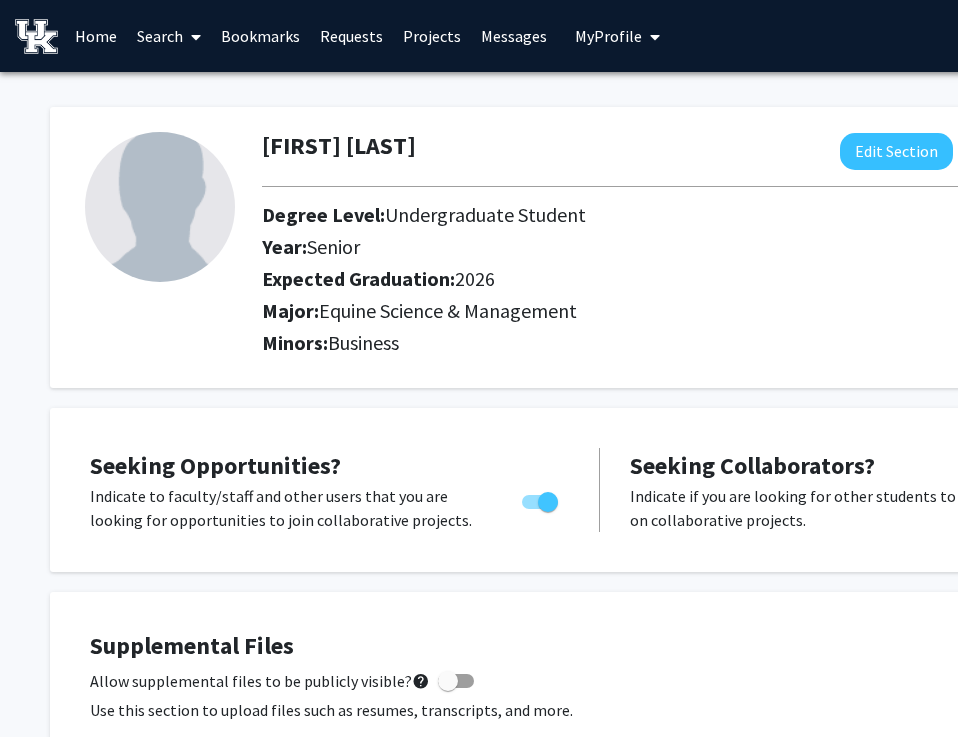 click on "Projects" at bounding box center (432, 36) 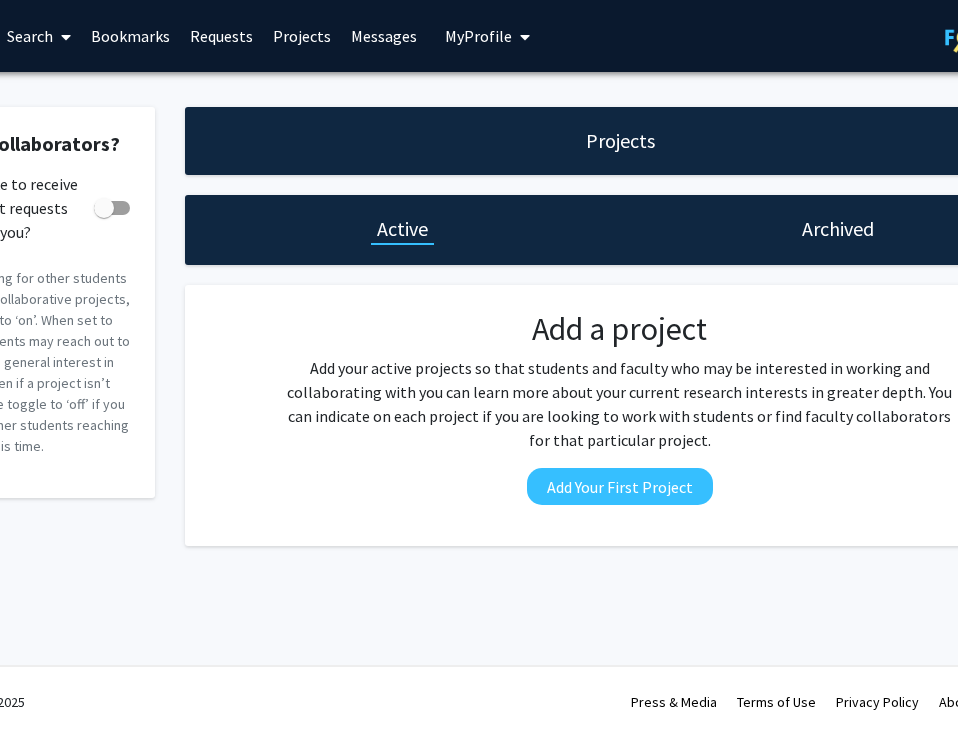 scroll, scrollTop: 0, scrollLeft: 0, axis: both 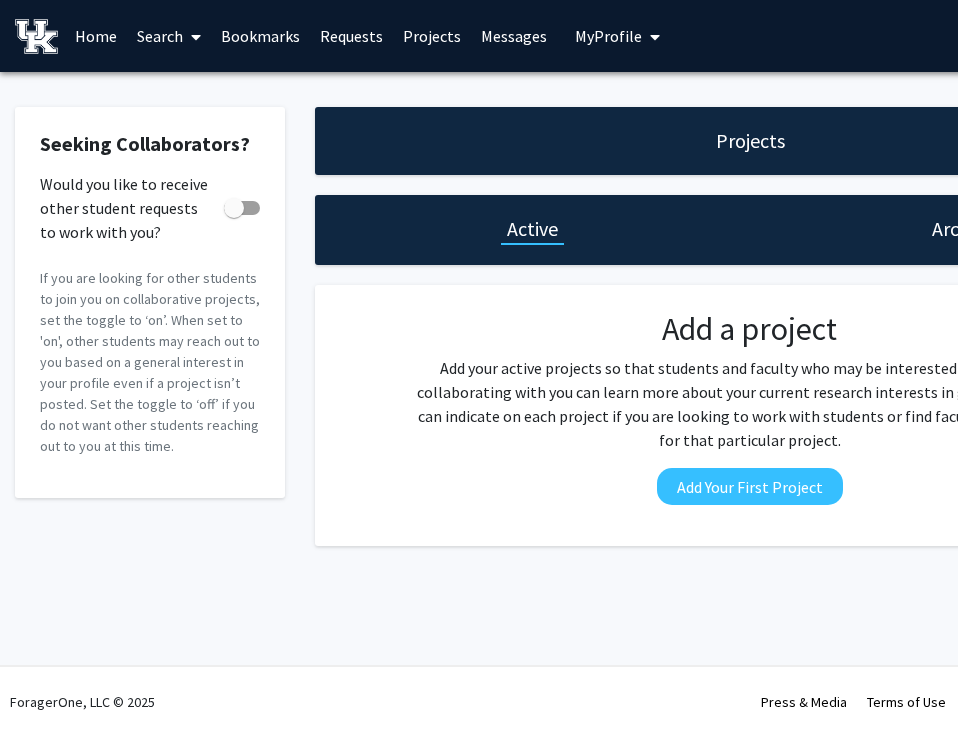 click on "Search" at bounding box center [169, 36] 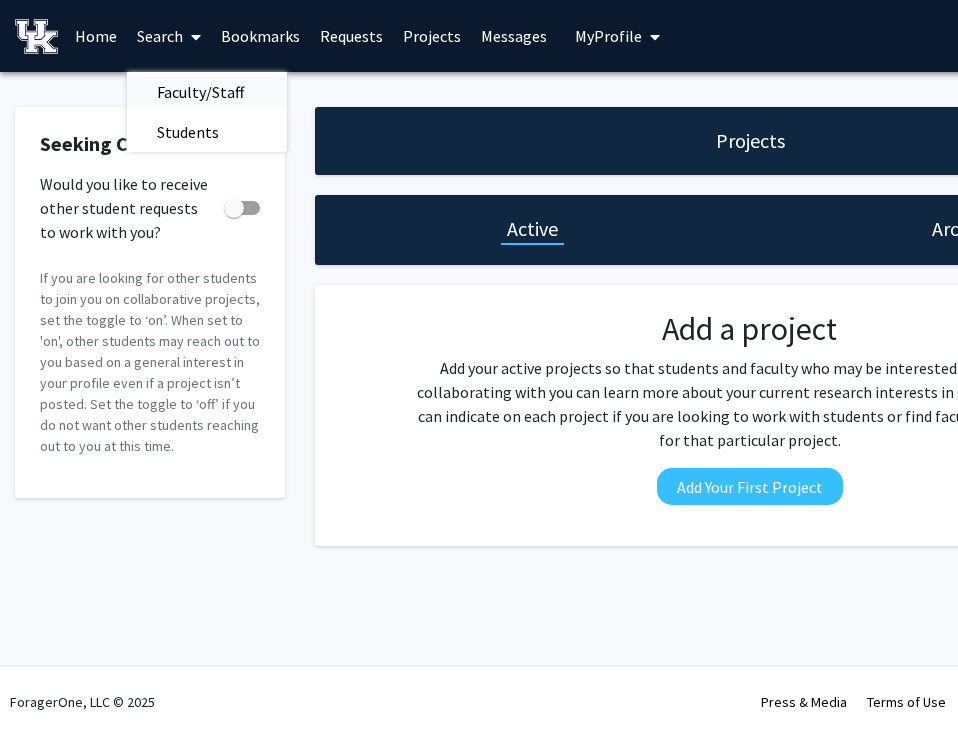 click on "Faculty/Staff" at bounding box center (200, 92) 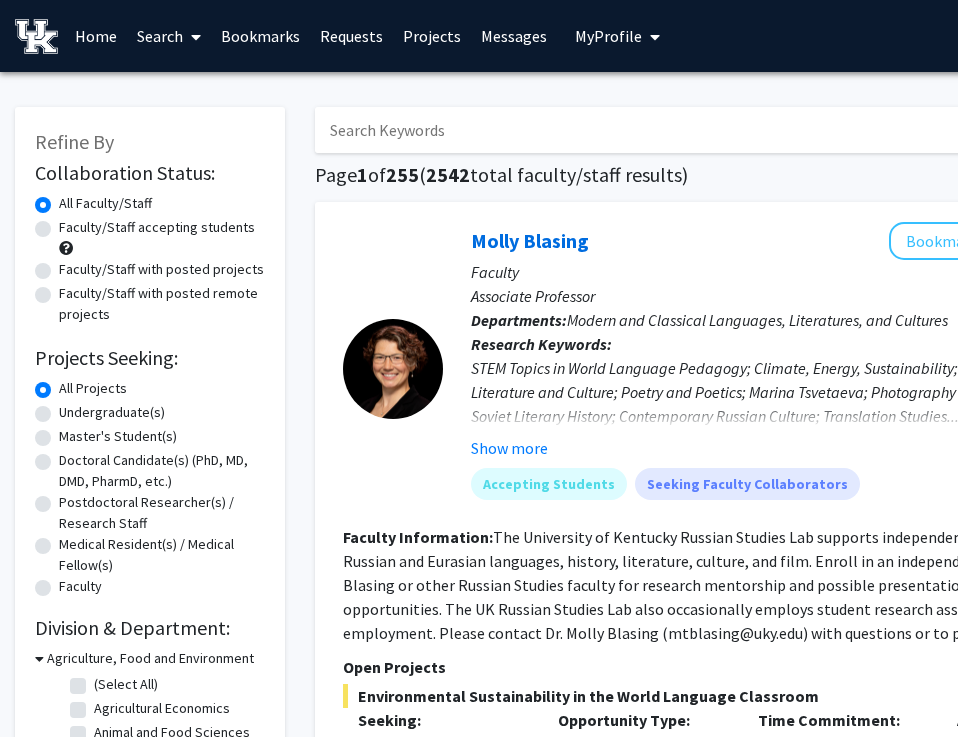 click on "Faculty/Staff accepting students" 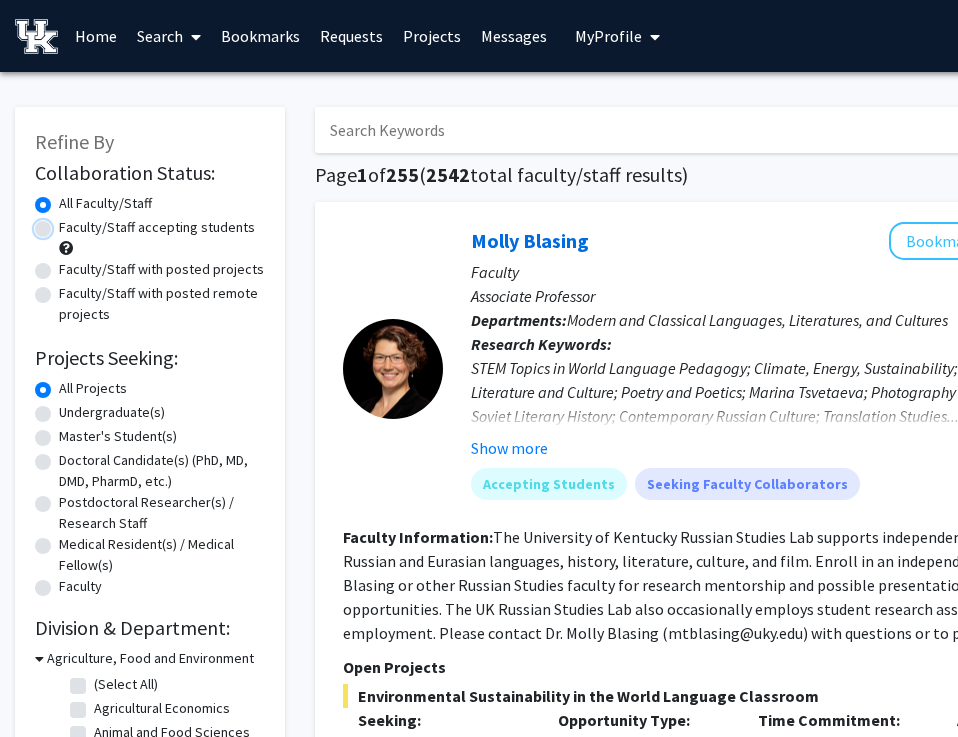 radio on "true" 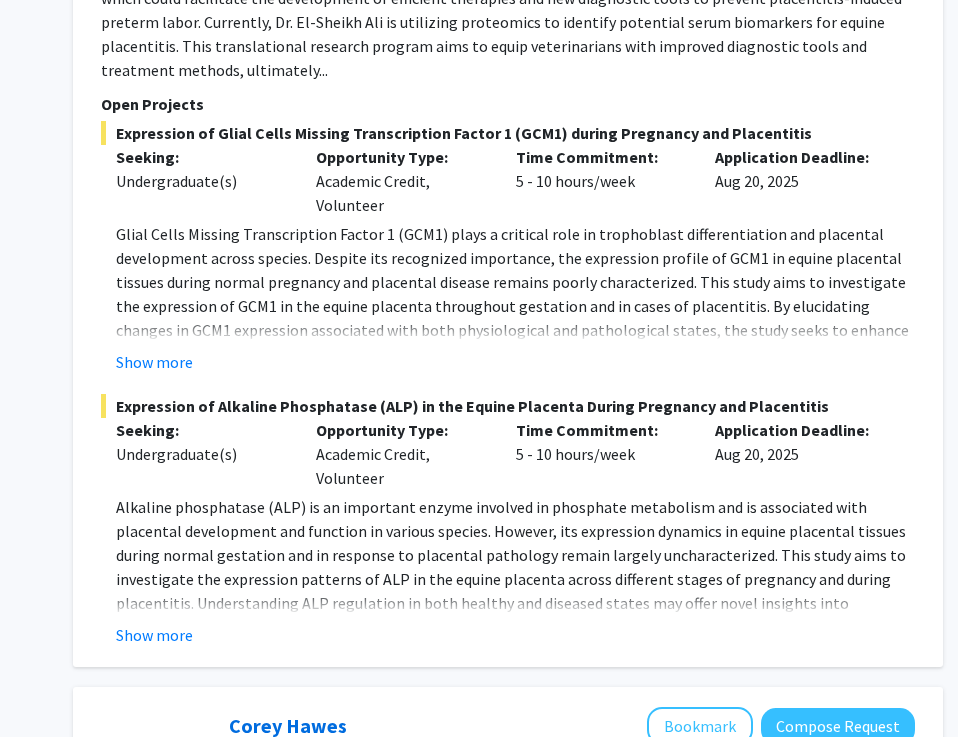 scroll, scrollTop: 2183, scrollLeft: 235, axis: both 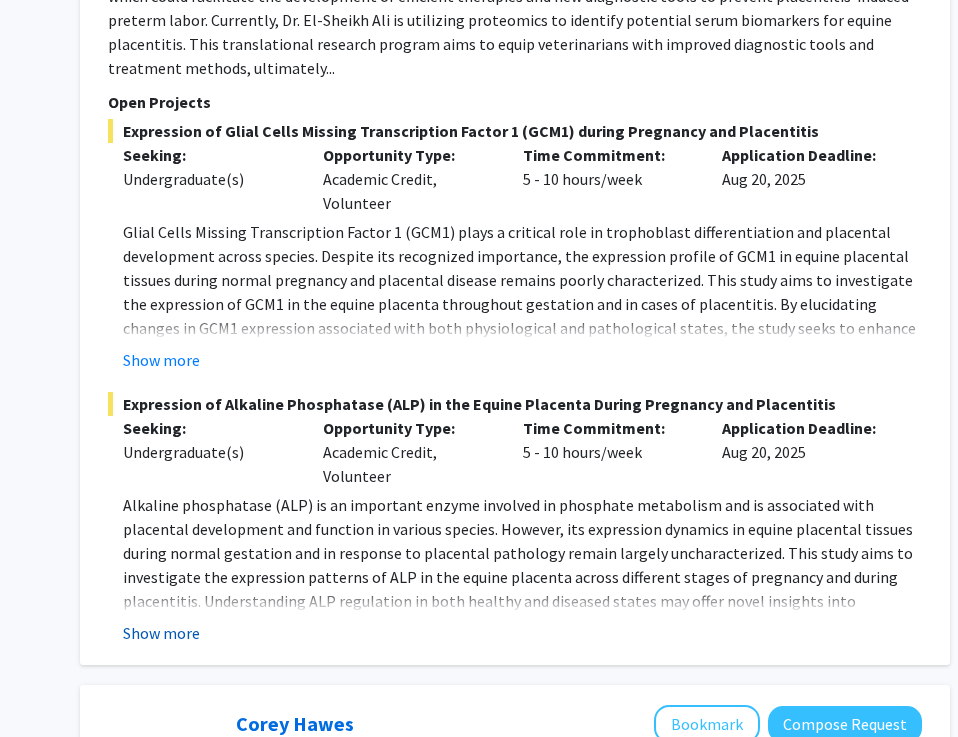click on "Show more" 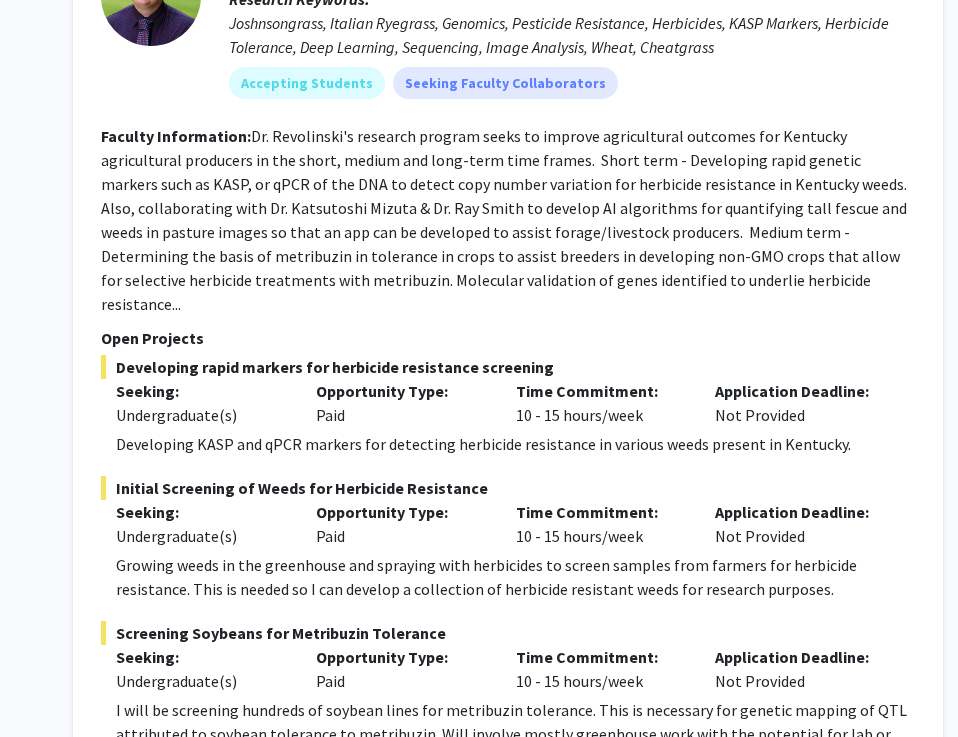 scroll, scrollTop: 11001, scrollLeft: 242, axis: both 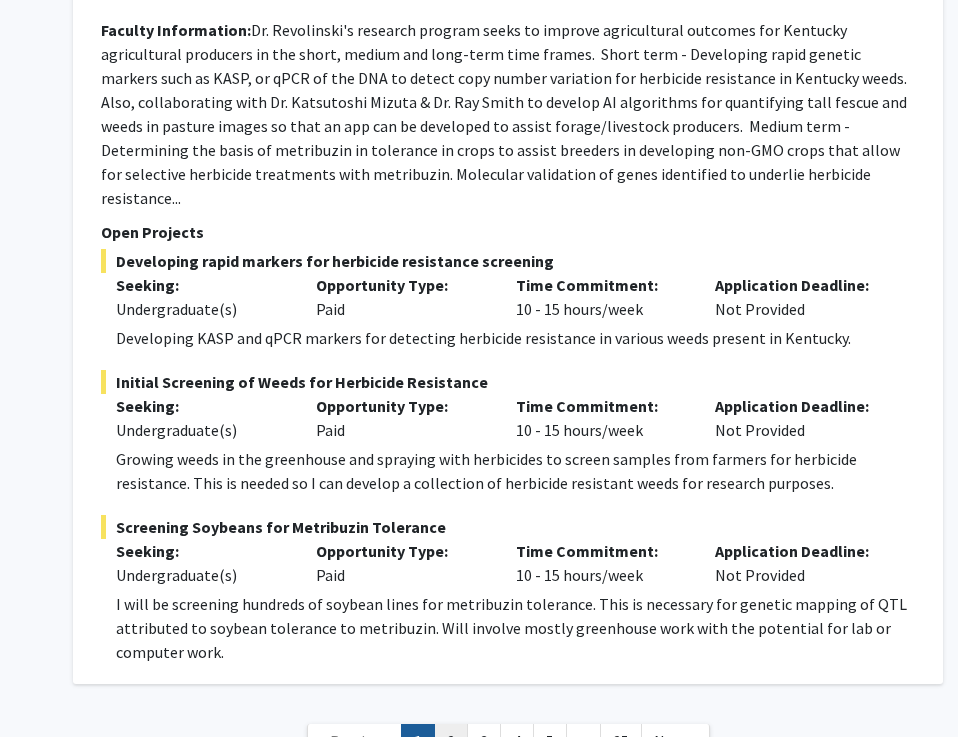click on "2" 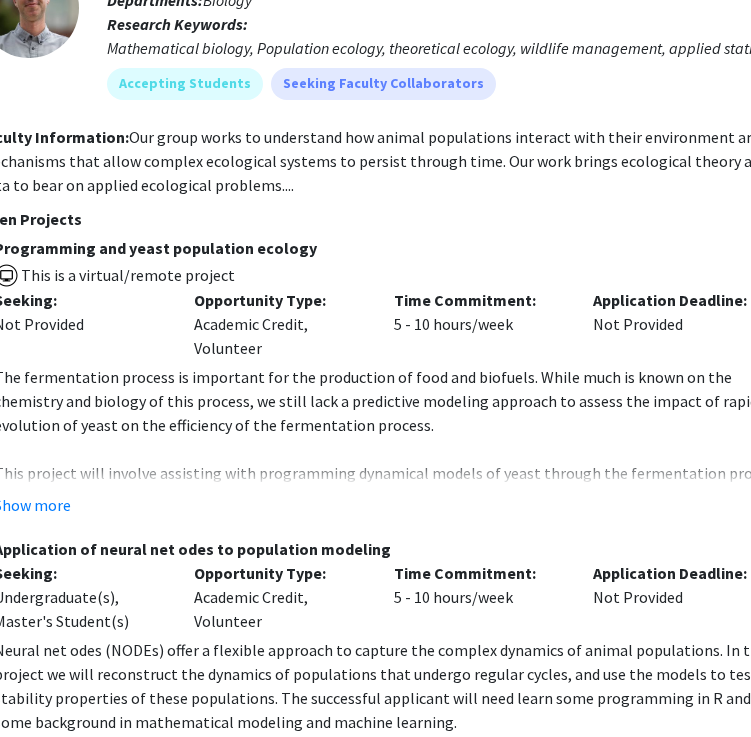 scroll, scrollTop: 8062, scrollLeft: 364, axis: both 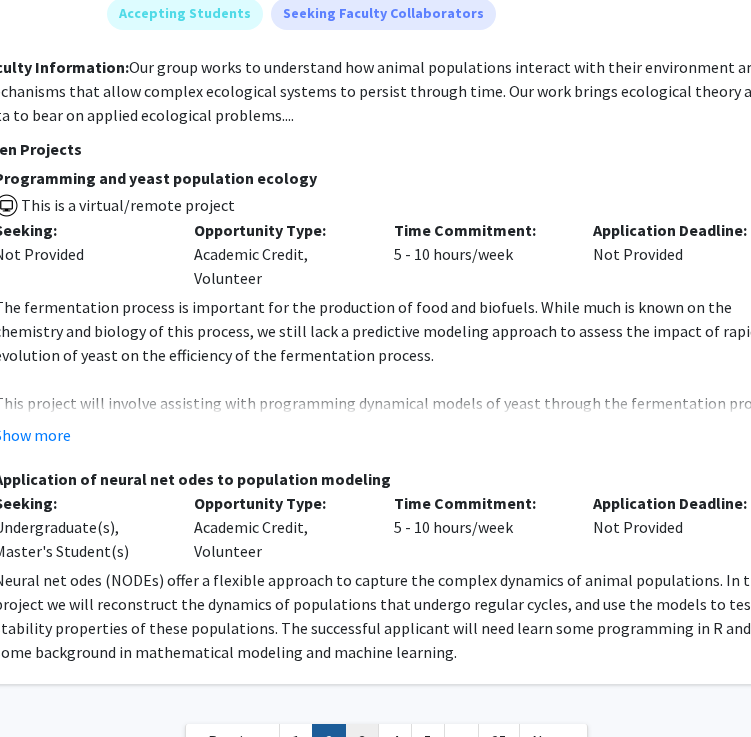click on "3" 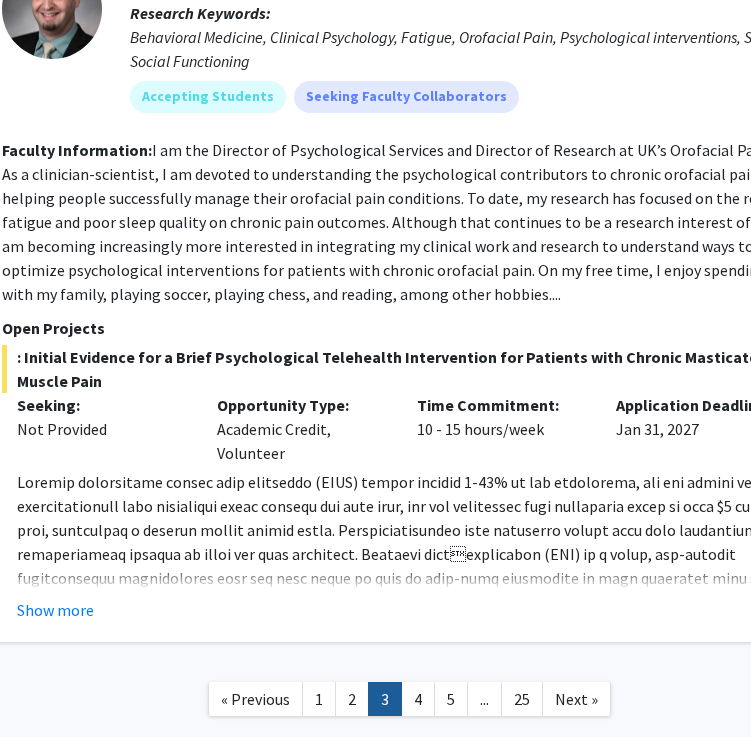 scroll, scrollTop: 6685, scrollLeft: 341, axis: both 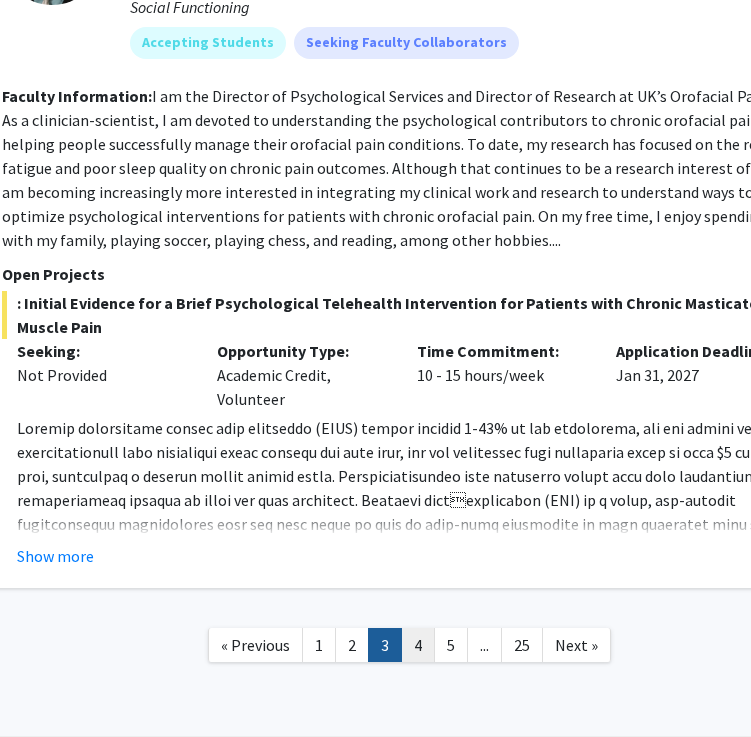 click on "4" 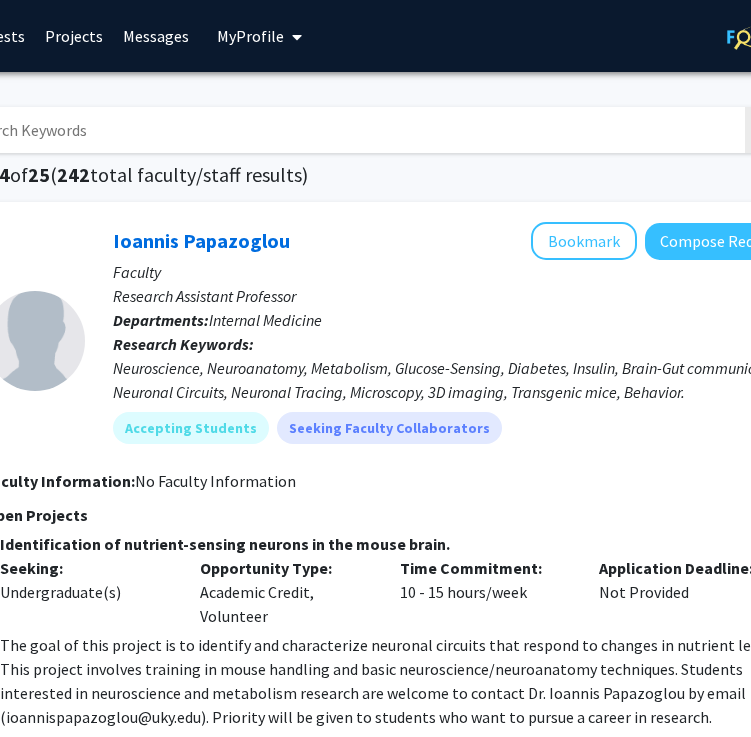 scroll, scrollTop: 0, scrollLeft: 377, axis: horizontal 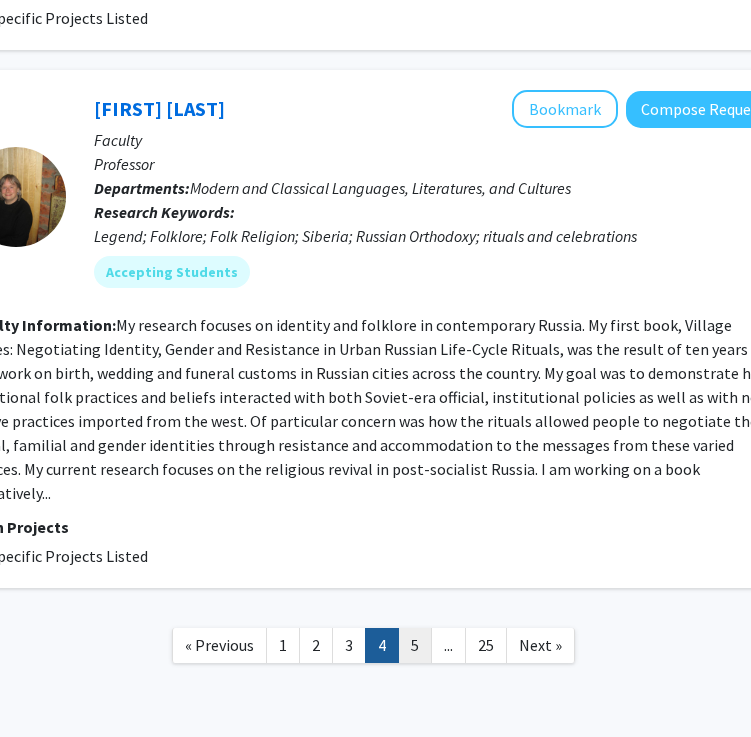 click on "5" 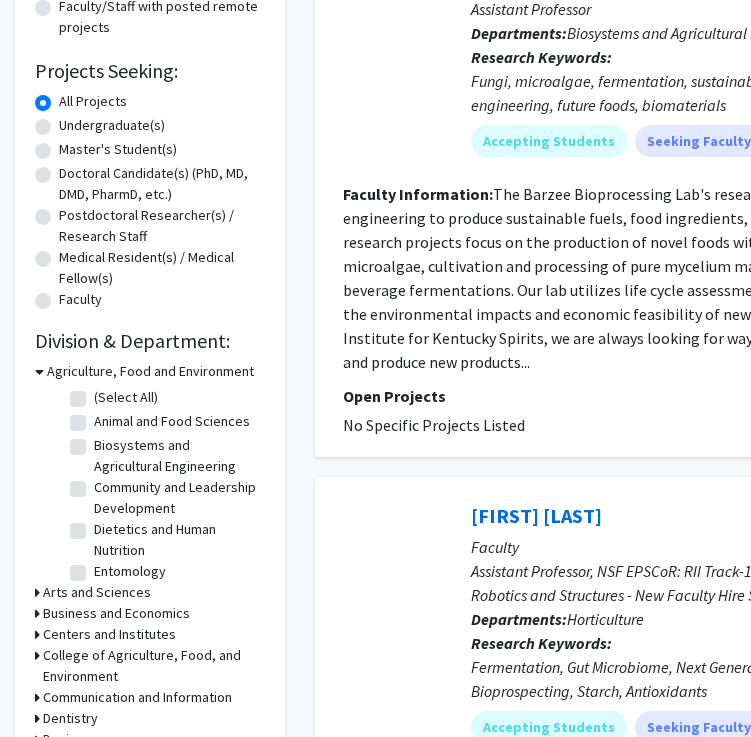 scroll, scrollTop: 289, scrollLeft: 0, axis: vertical 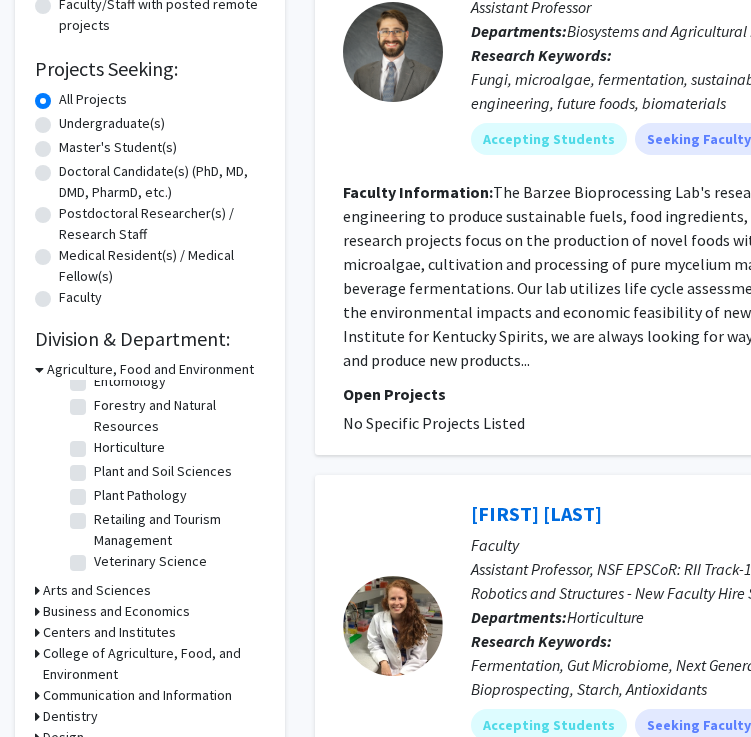 click on "Veterinary Science" 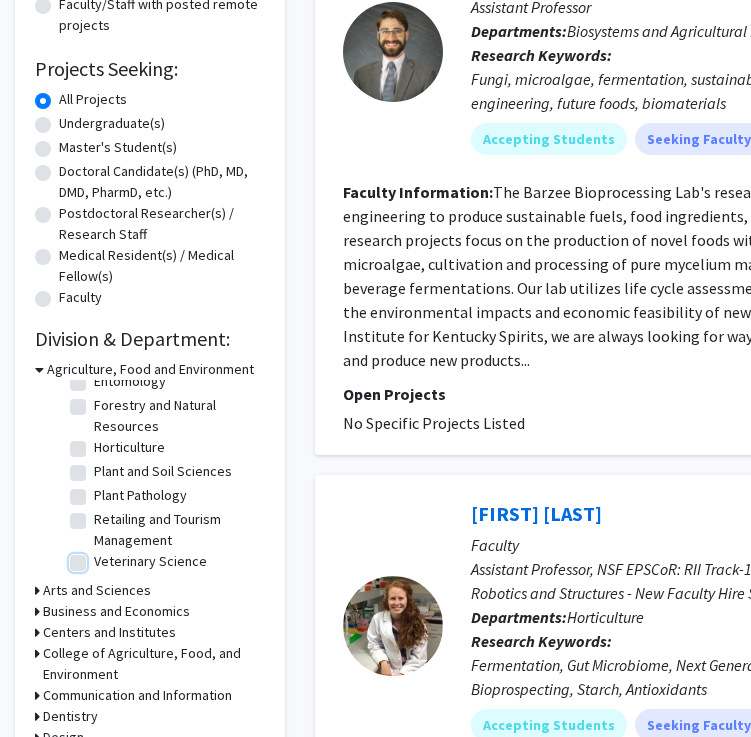 click on "Veterinary Science" at bounding box center [100, 557] 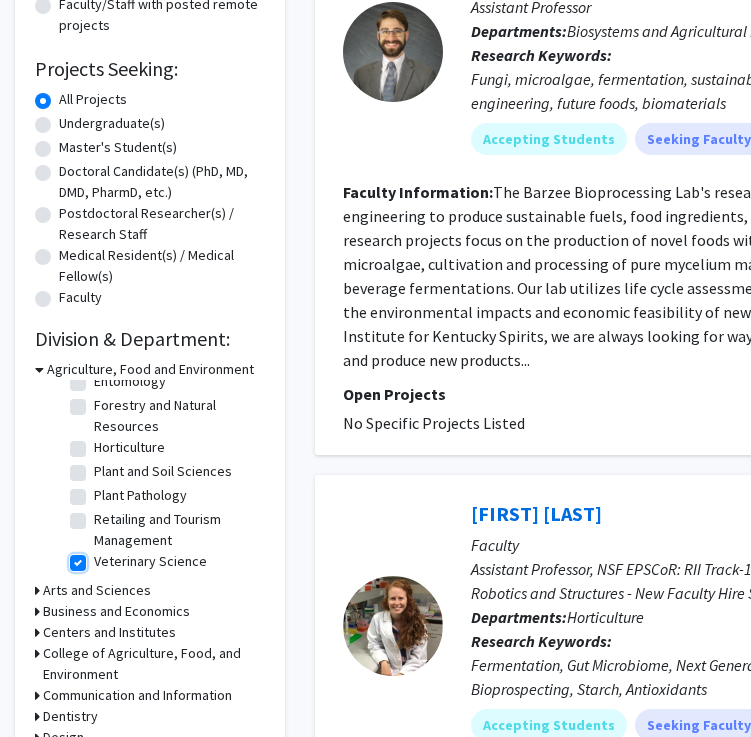 checkbox on "true" 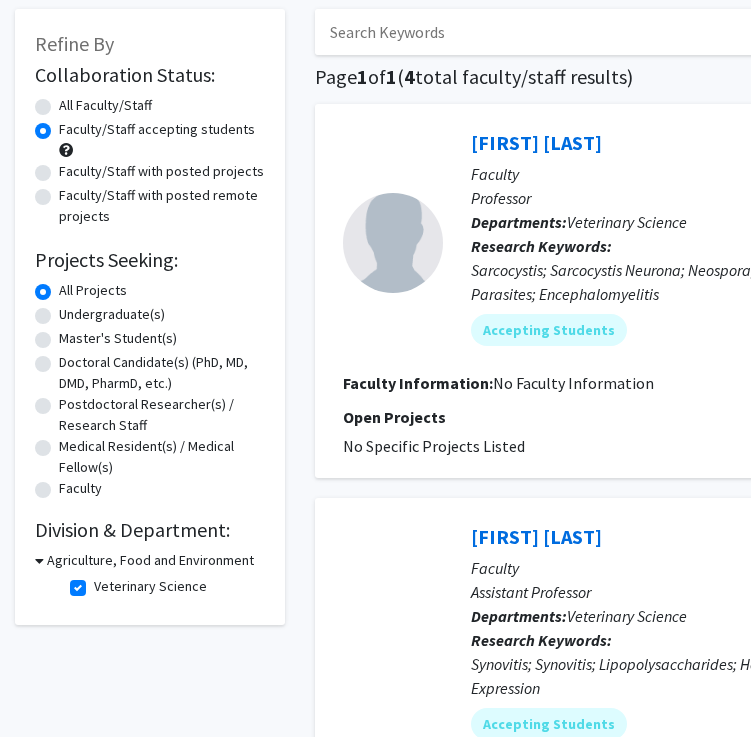scroll, scrollTop: 103, scrollLeft: 0, axis: vertical 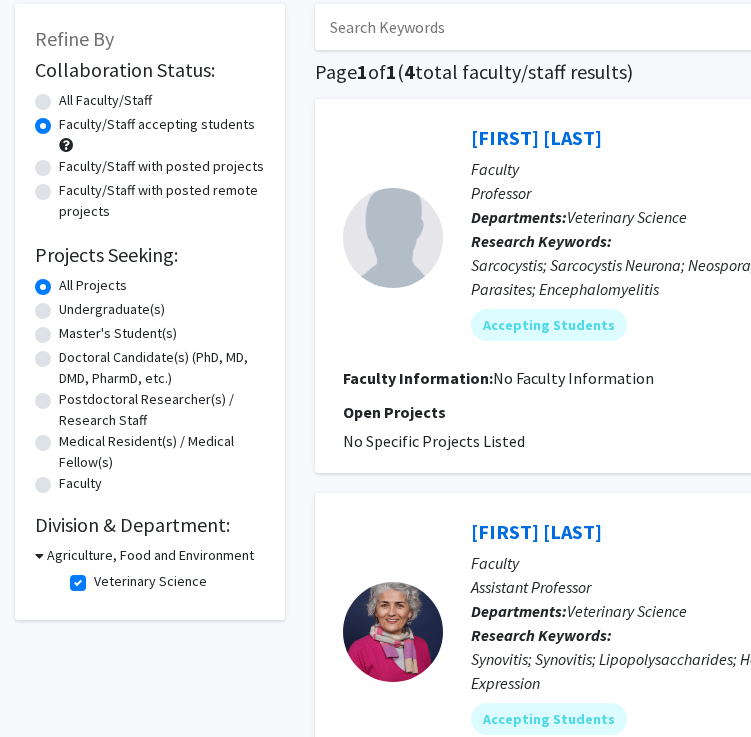 click on "Veterinary Science" 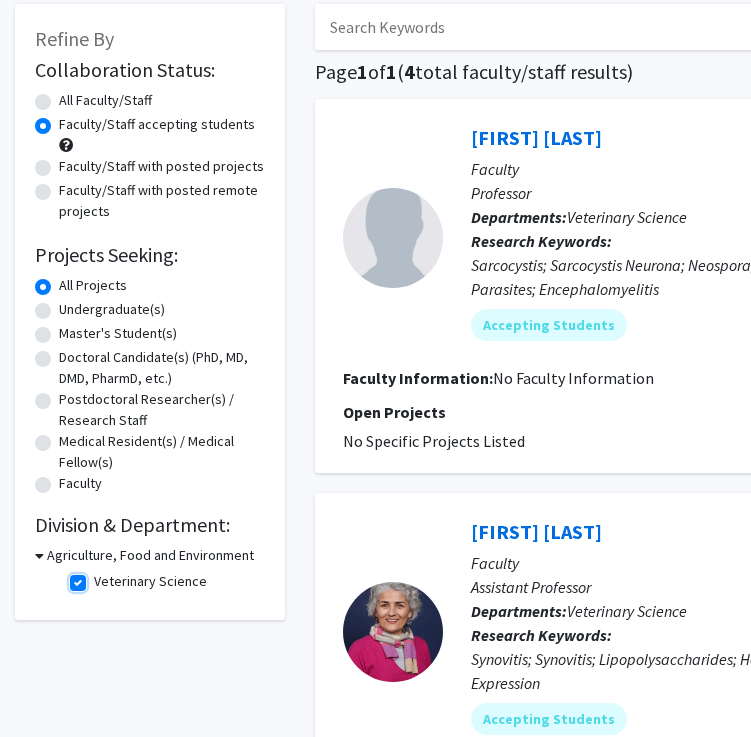 checkbox on "false" 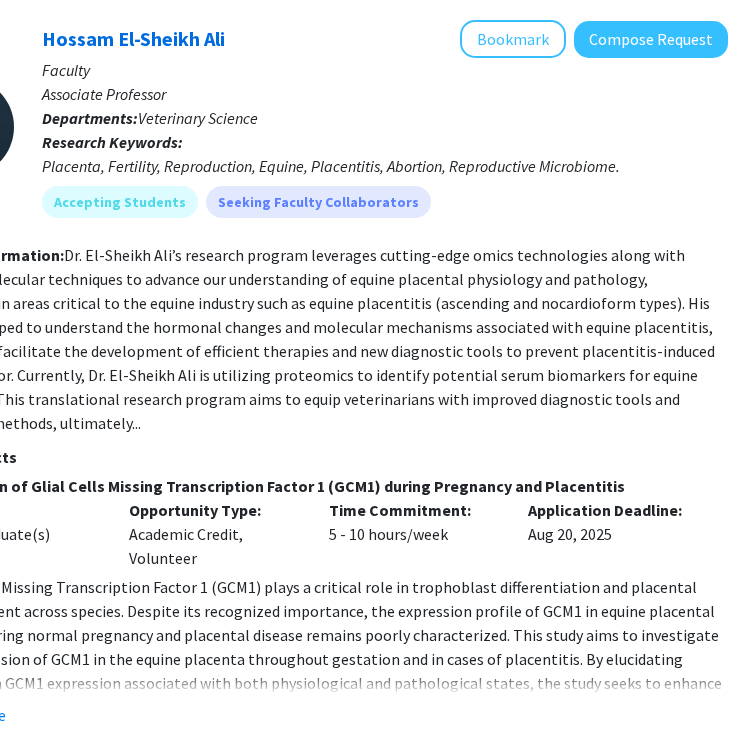 scroll, scrollTop: 1828, scrollLeft: 449, axis: both 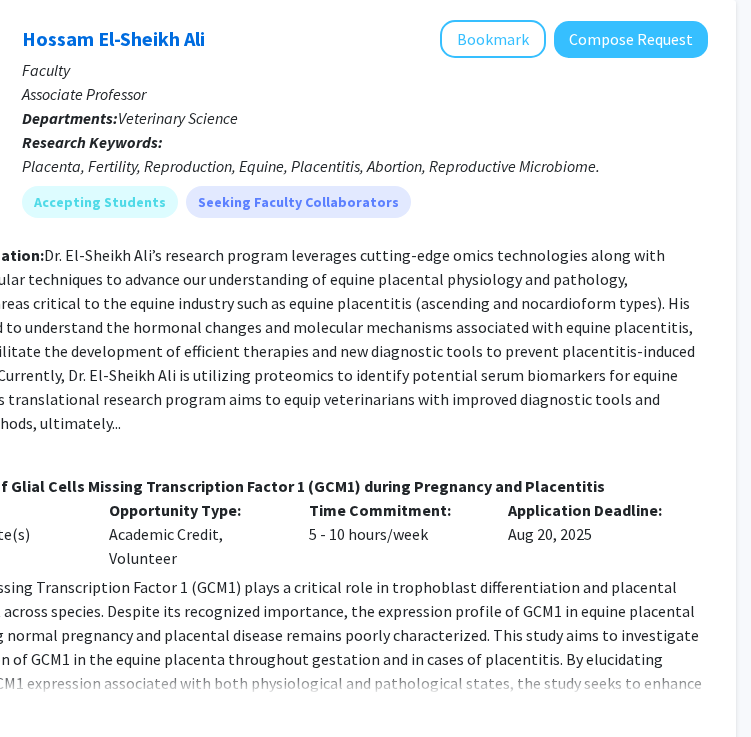 click on "Faculty Information:  Dr. [LAST]’s research program leverages cutting-edge omics technologies along with classical molecular techniques to advance our understanding of equine placental physiology and pathology, particularly in areas critical to the equine industry such as equine placentitis (ascending and nocardioform types). His research helped to understand the hormonal changes and molecular mechanisms associated with equine placentitis, which could facilitate the development of efficient therapies and new diagnostic tools to prevent placentitis-induced preterm labor. Currently, Dr. [LAST] is utilizing proteomics to identify potential serum biomarkers for equine placentitis. This translational research program aims to equip veterinarians with improved diagnostic tools and treatment methods, ultimately..." 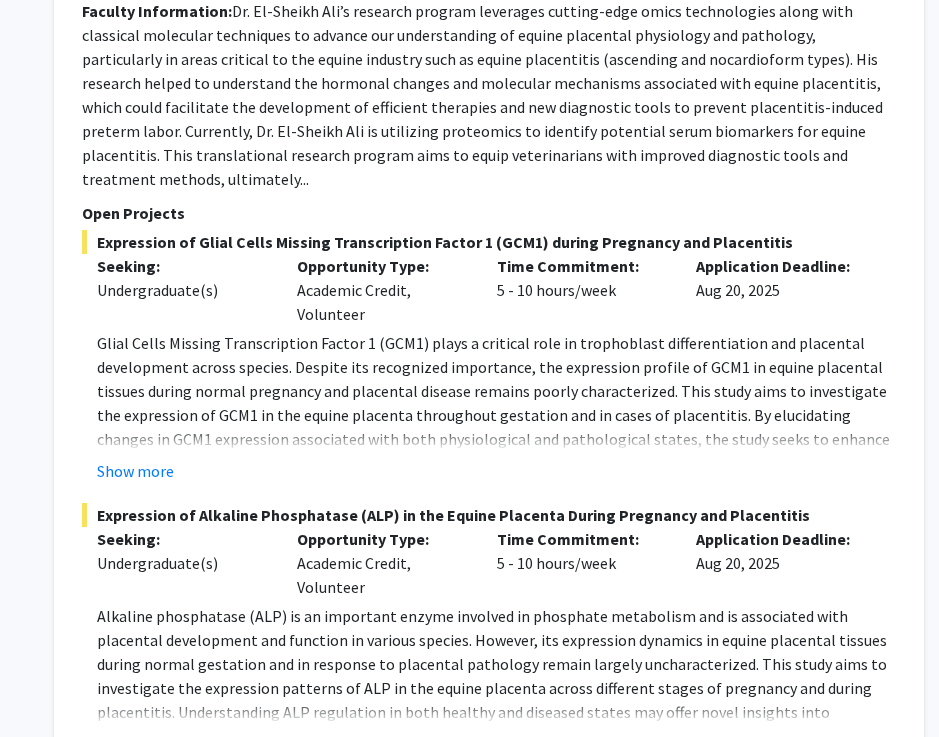 scroll, scrollTop: 2078, scrollLeft: 261, axis: both 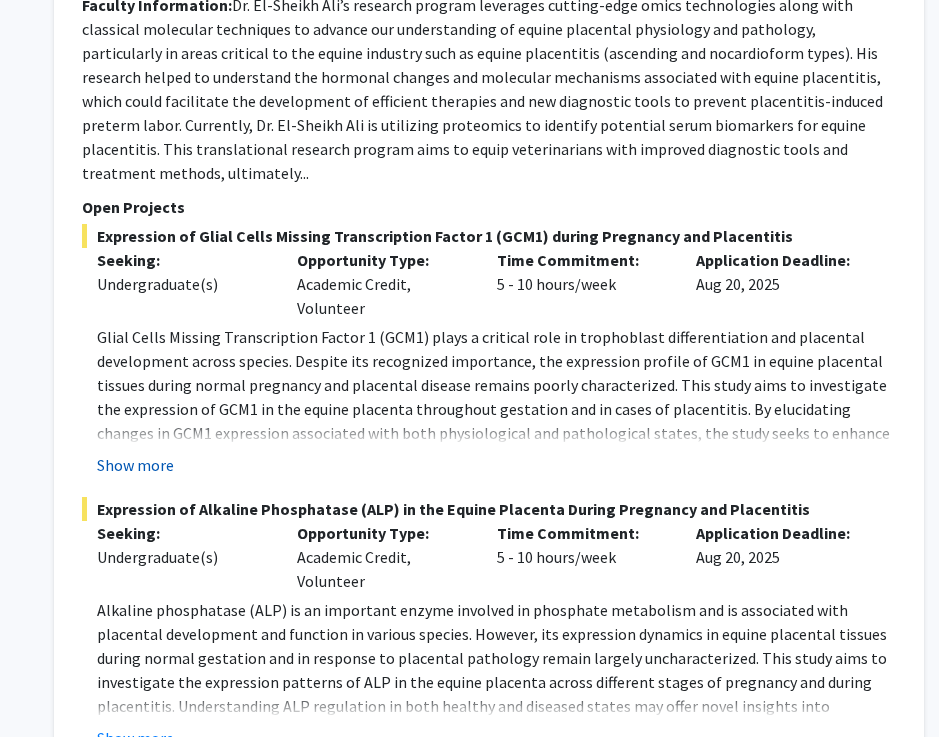 click on "Show more" 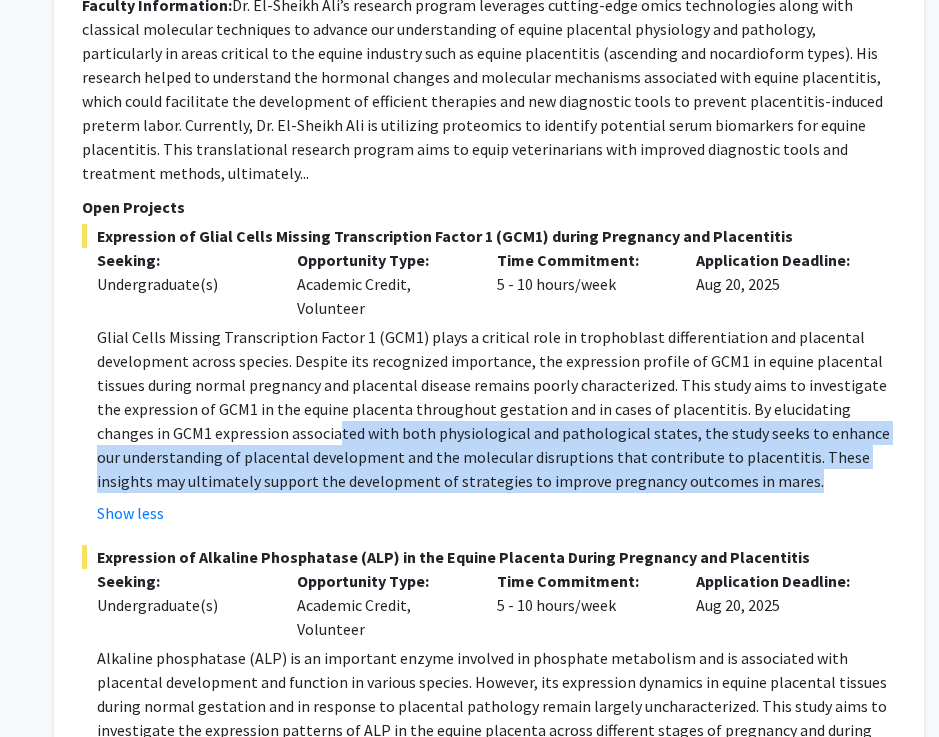 drag, startPoint x: 262, startPoint y: 380, endPoint x: 367, endPoint y: 452, distance: 127.31457 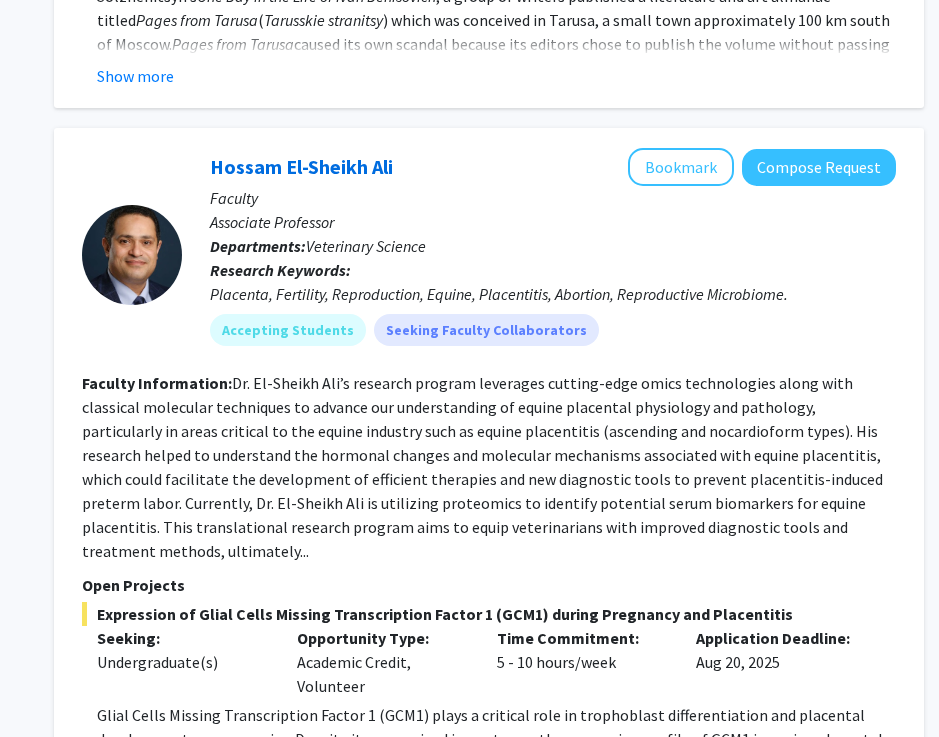 scroll, scrollTop: 1693, scrollLeft: 261, axis: both 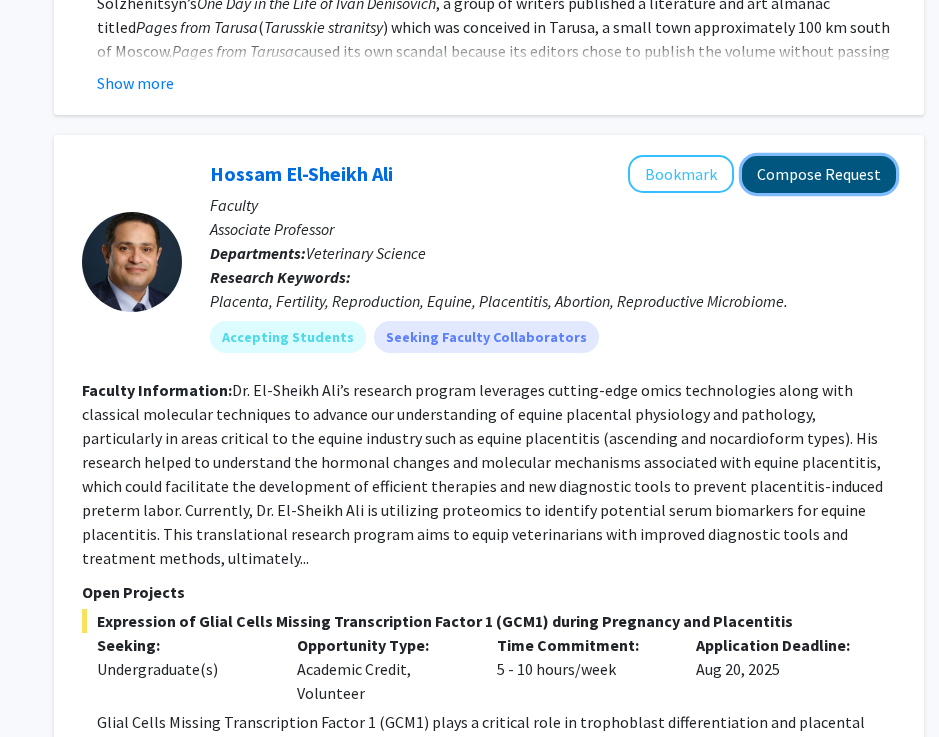 click on "Compose Request" 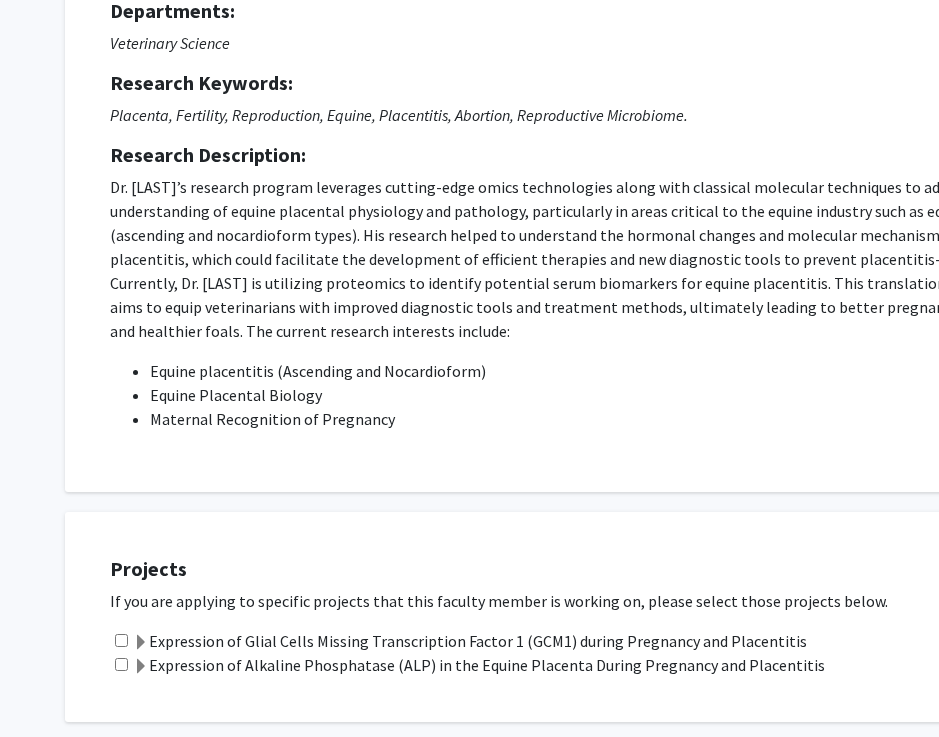 scroll, scrollTop: 0, scrollLeft: 0, axis: both 